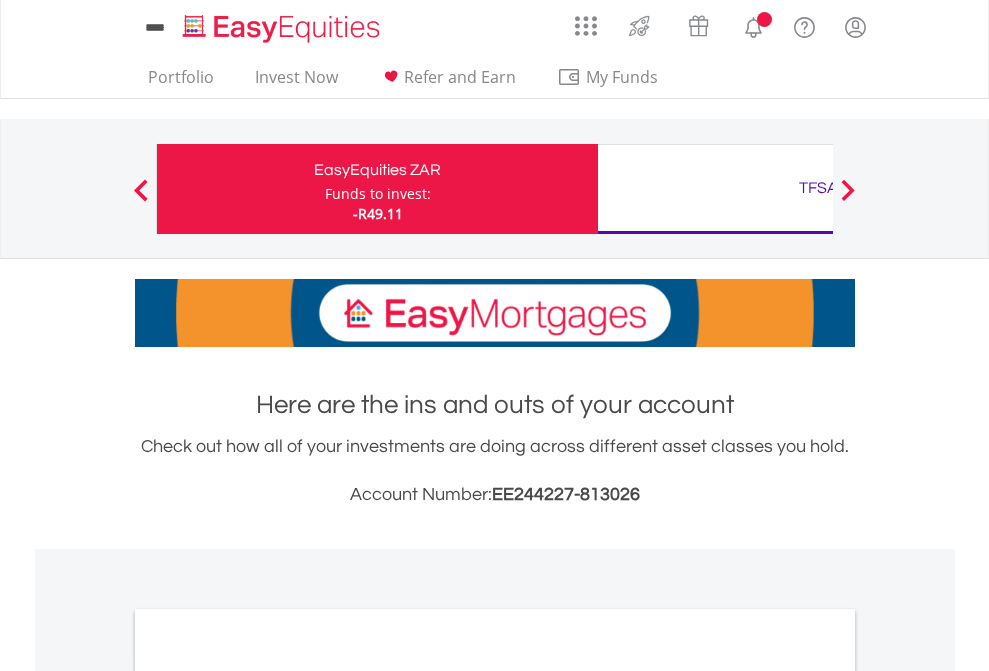scroll, scrollTop: 0, scrollLeft: 0, axis: both 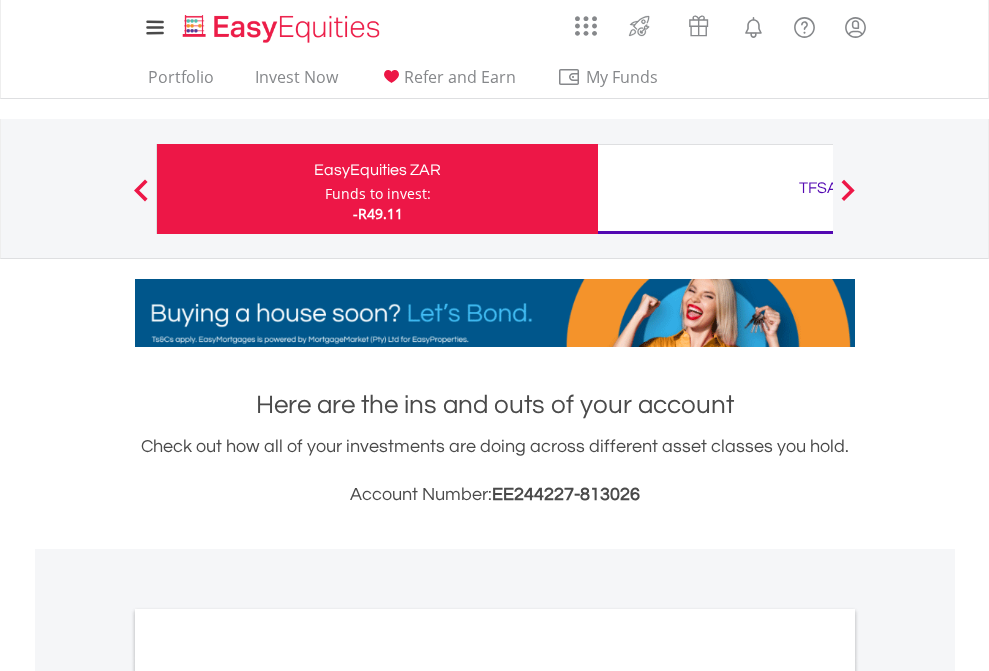 click on "Funds to invest:" at bounding box center [378, 194] 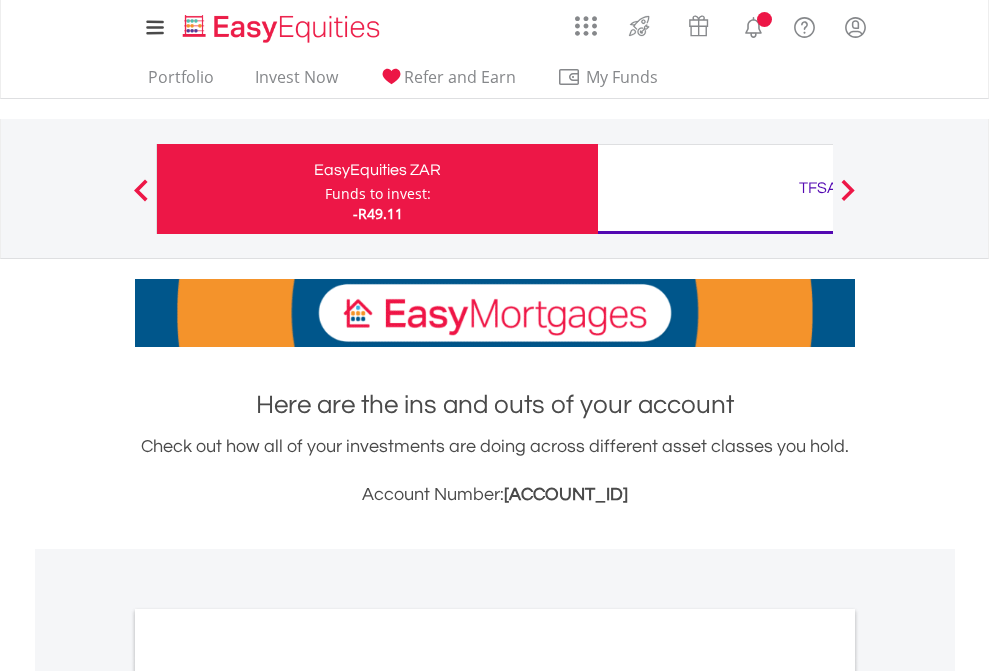 scroll, scrollTop: 0, scrollLeft: 0, axis: both 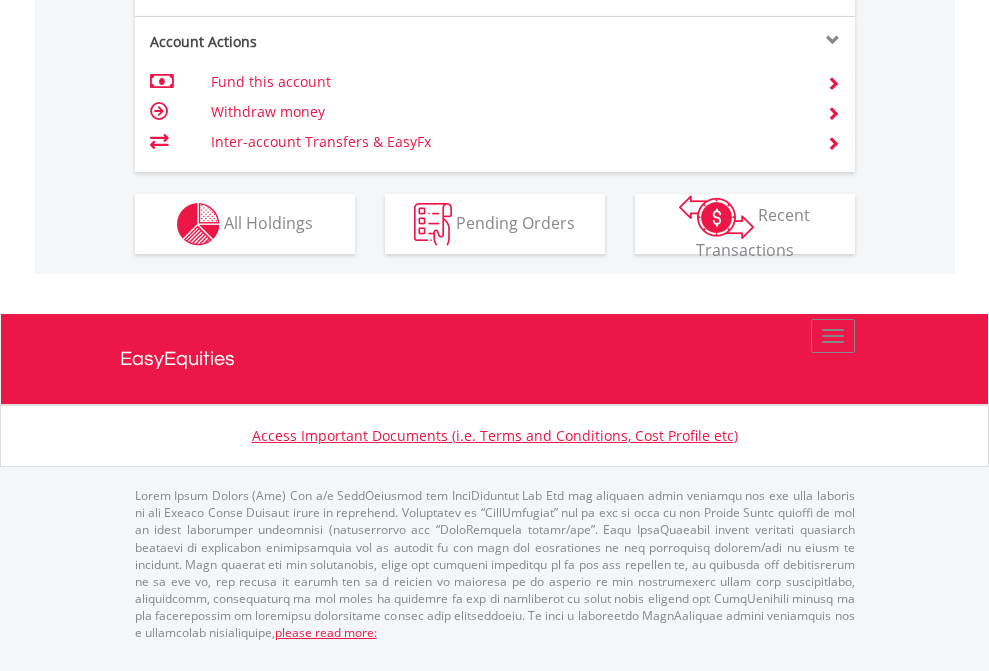 click on "Investment types" at bounding box center (706, -337) 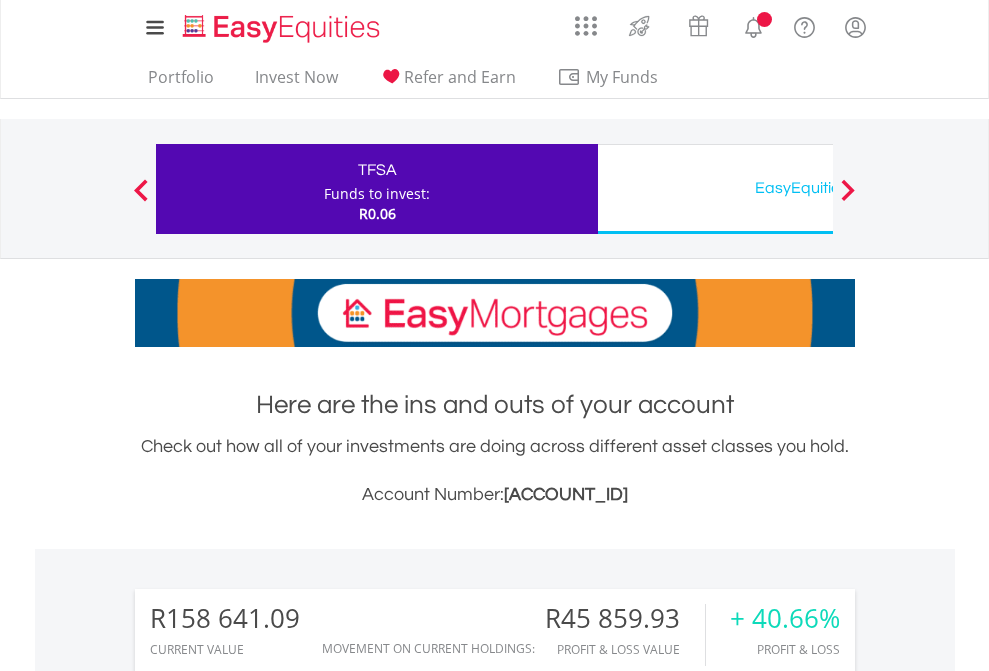 scroll, scrollTop: 0, scrollLeft: 0, axis: both 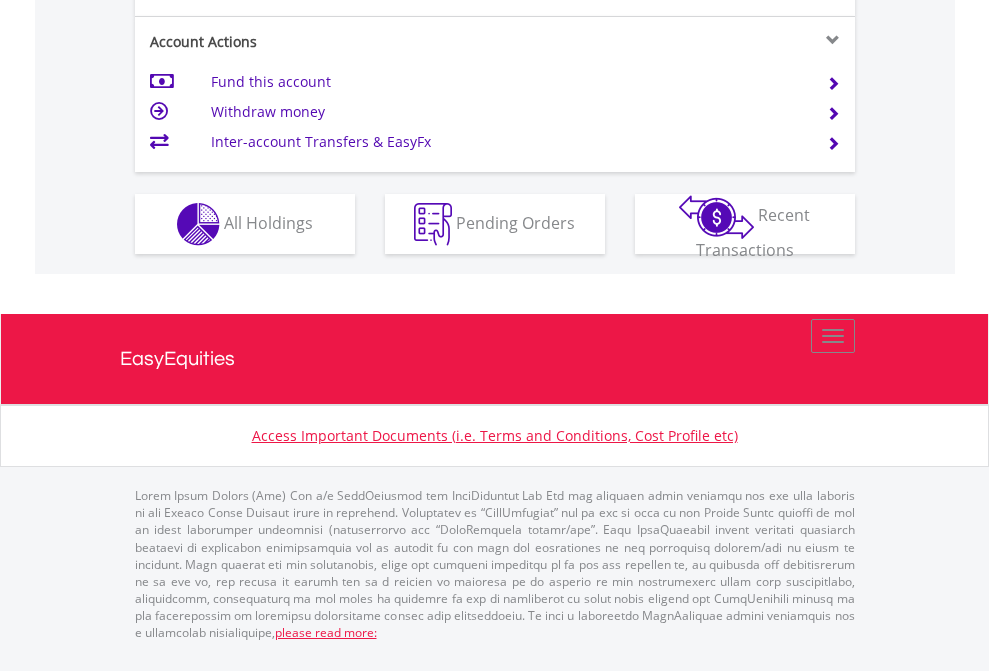 click on "Investment types" at bounding box center (706, -337) 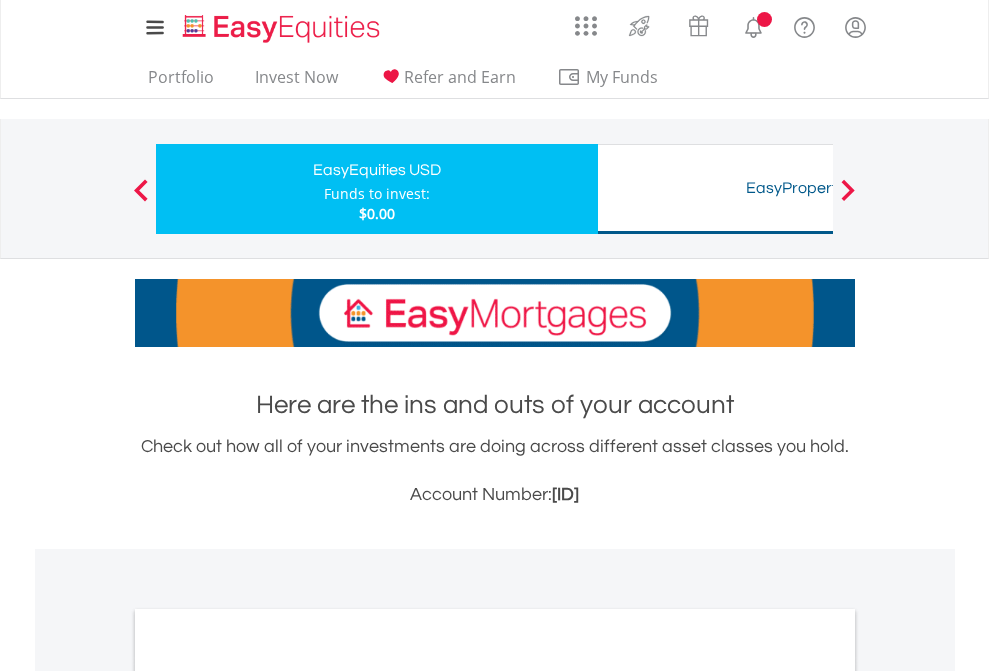 scroll, scrollTop: 0, scrollLeft: 0, axis: both 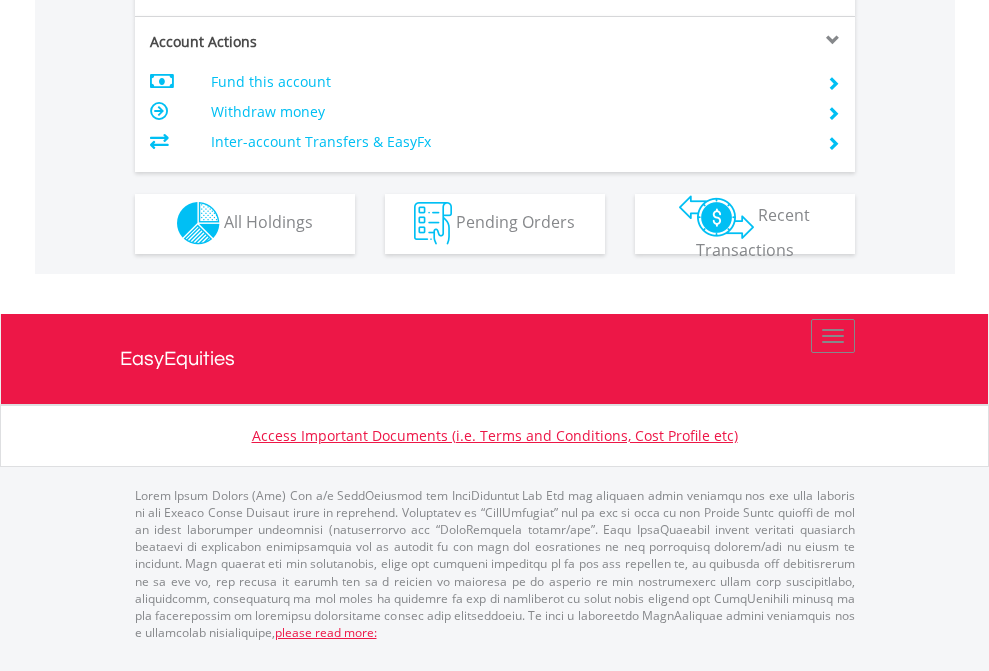 click on "Investment types" at bounding box center (706, -353) 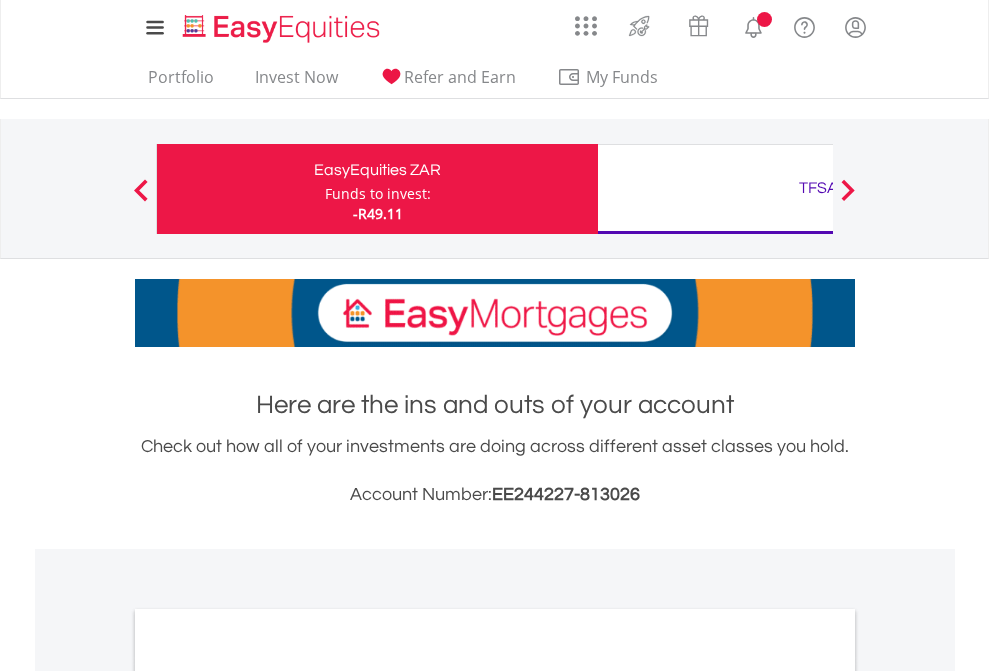 scroll, scrollTop: 0, scrollLeft: 0, axis: both 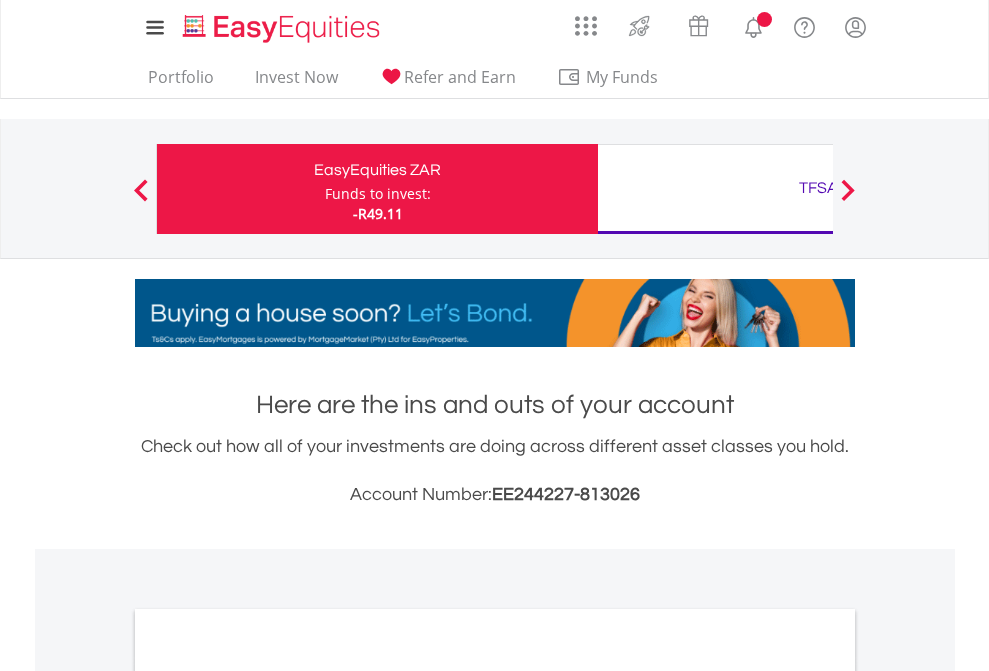 click on "All Holdings" at bounding box center [268, 1096] 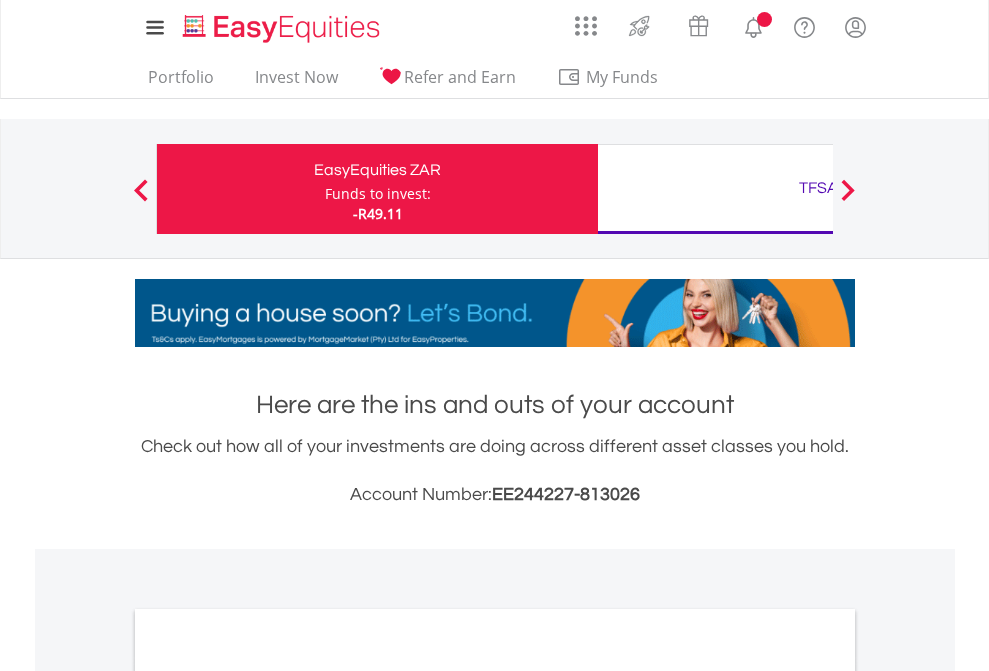 scroll, scrollTop: 1202, scrollLeft: 0, axis: vertical 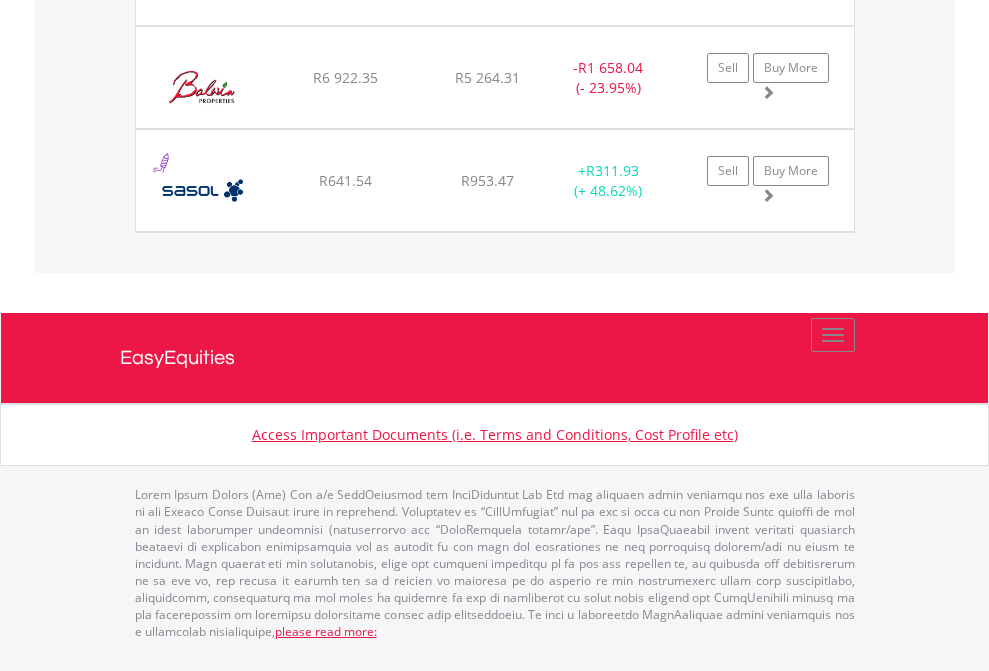 click on "TFSA" at bounding box center (818, -1585) 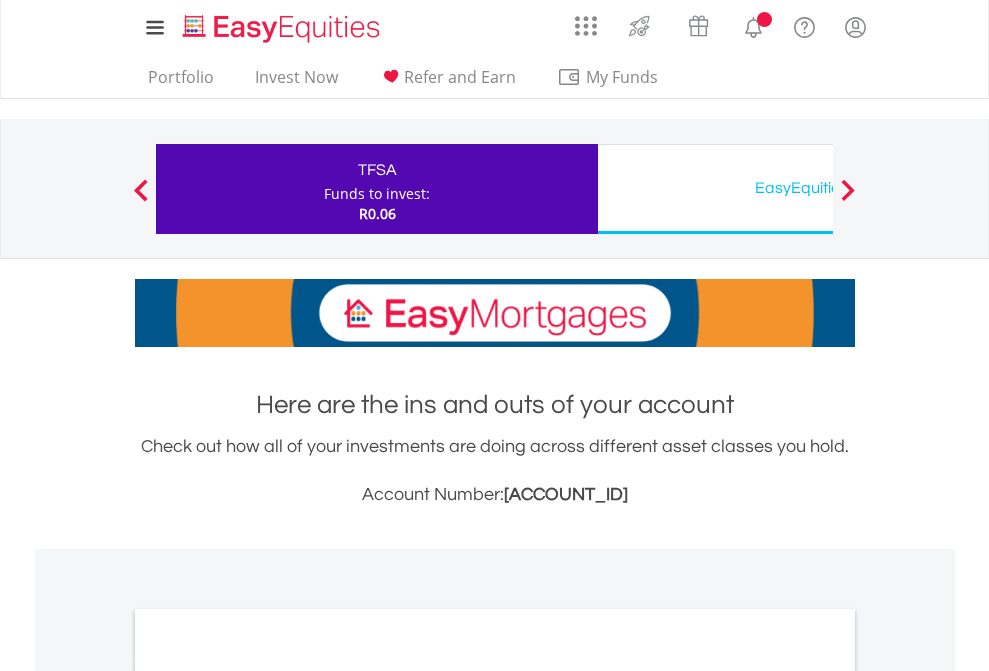 scroll, scrollTop: 0, scrollLeft: 0, axis: both 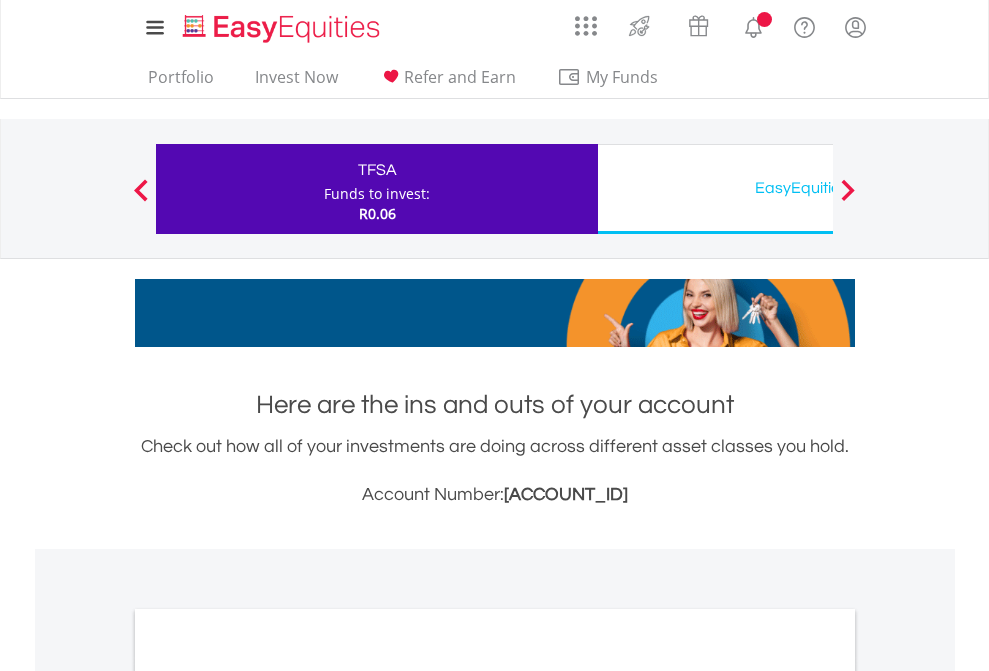 click on "All Holdings" at bounding box center [268, 1096] 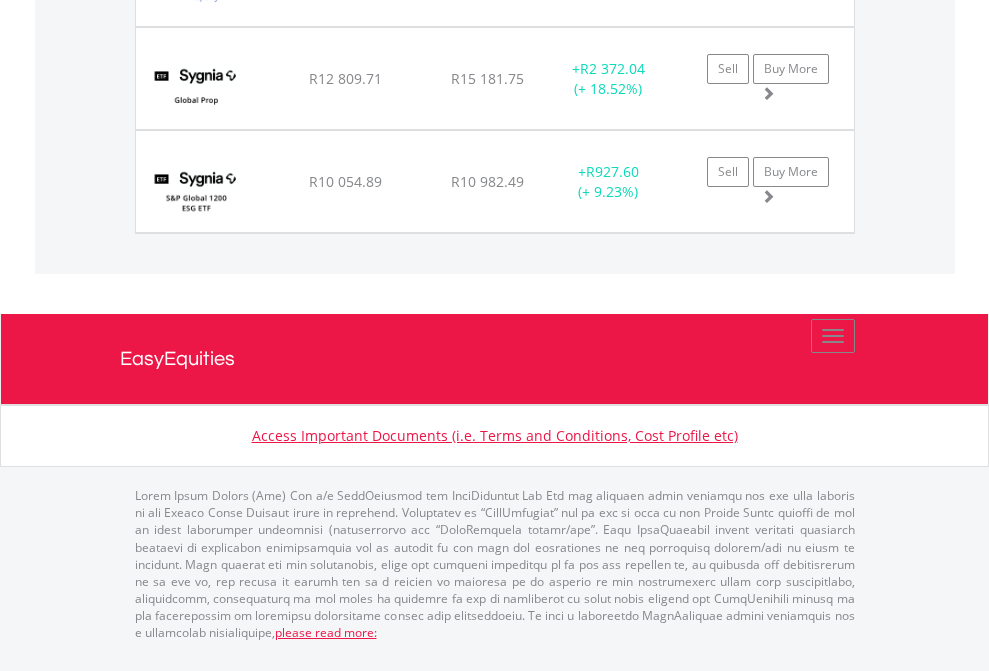 scroll, scrollTop: 2225, scrollLeft: 0, axis: vertical 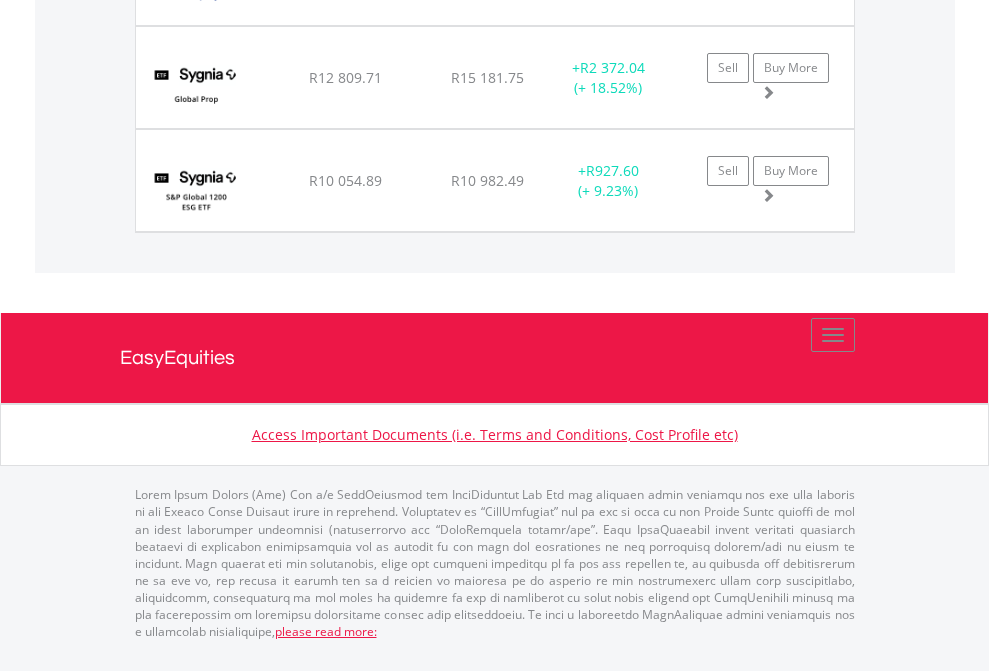 click on "EasyEquities USD" at bounding box center [818, -1854] 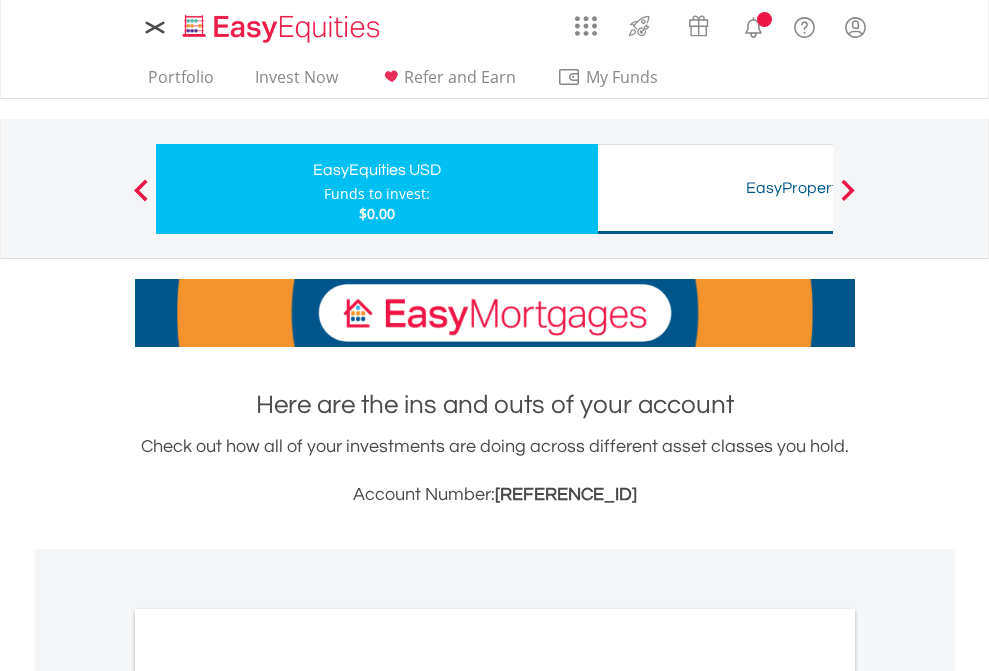 scroll, scrollTop: 0, scrollLeft: 0, axis: both 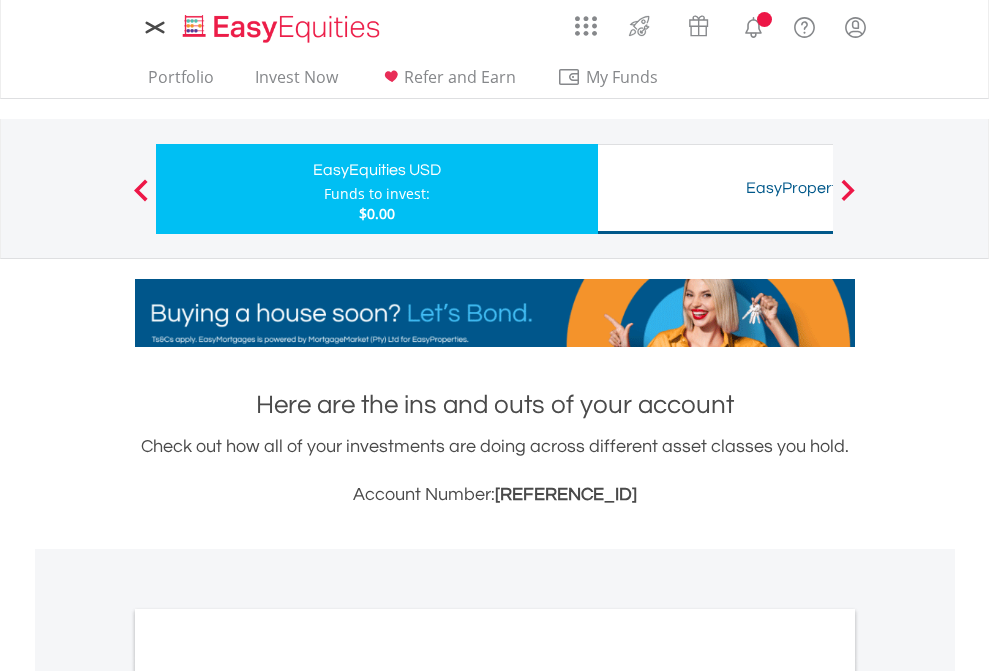 click on "All Holdings" at bounding box center [268, 1096] 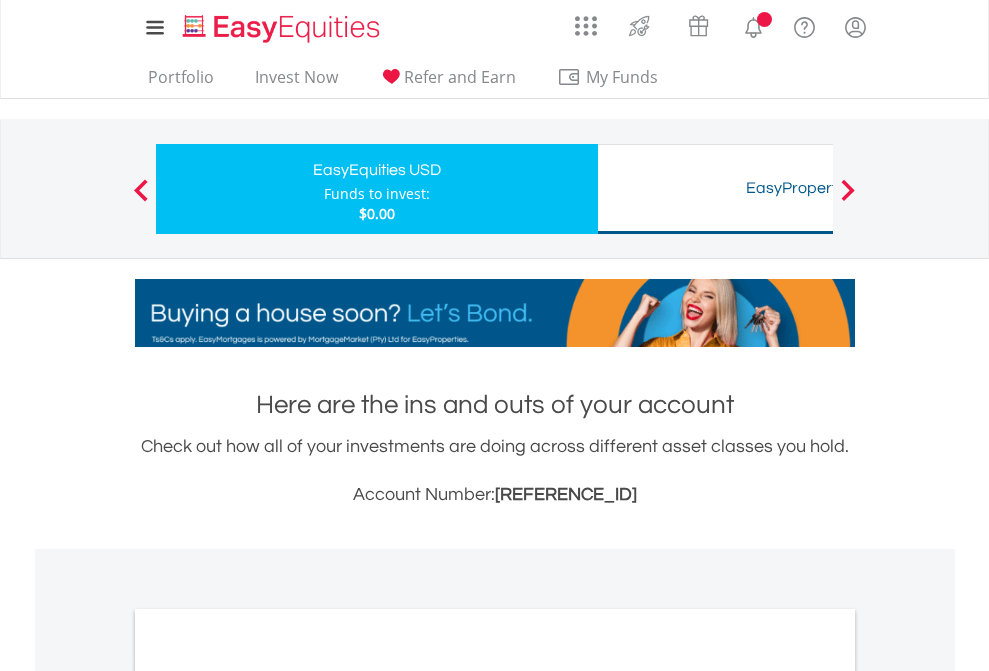 scroll, scrollTop: 1202, scrollLeft: 0, axis: vertical 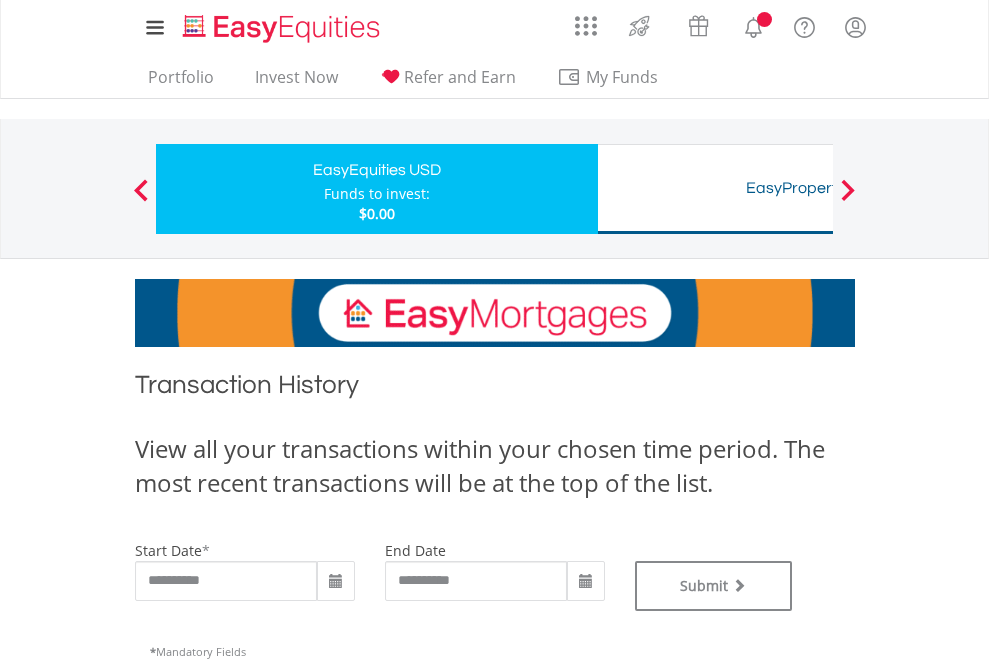 type on "**********" 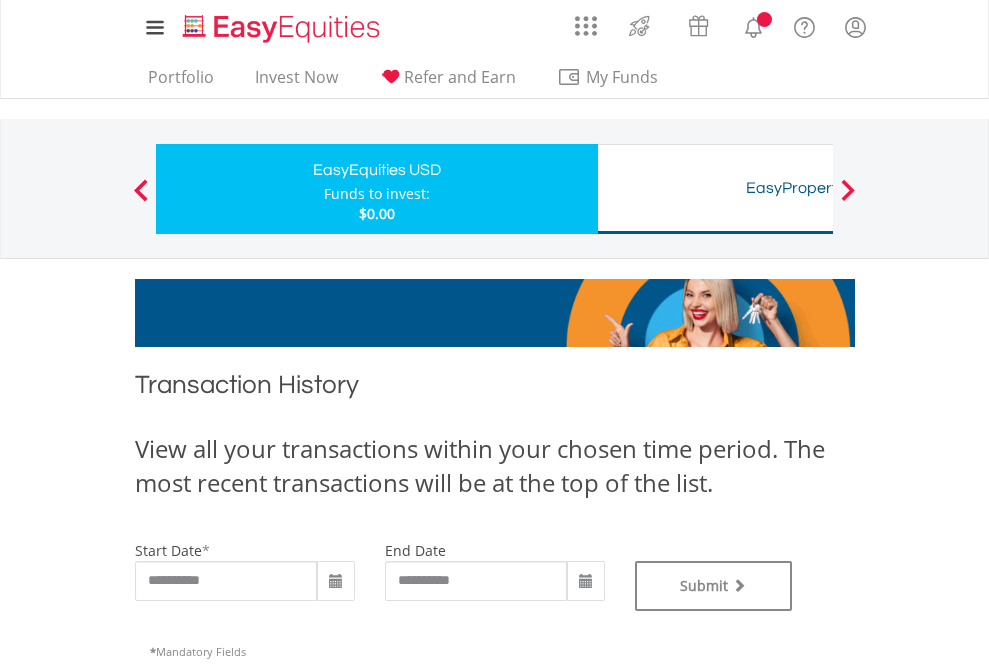 type on "**********" 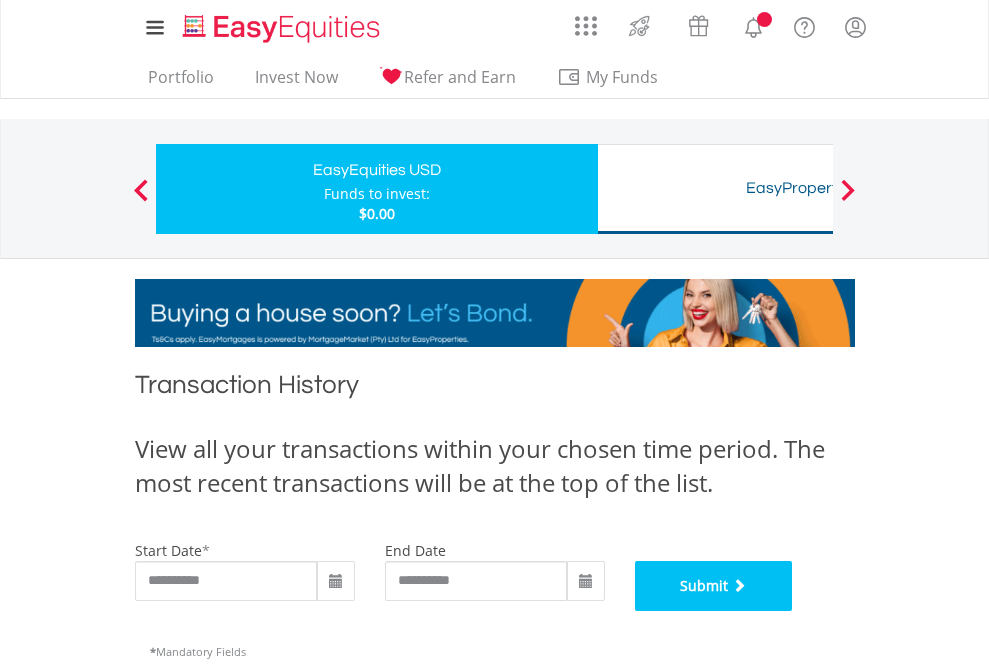 click on "Submit" at bounding box center [714, 586] 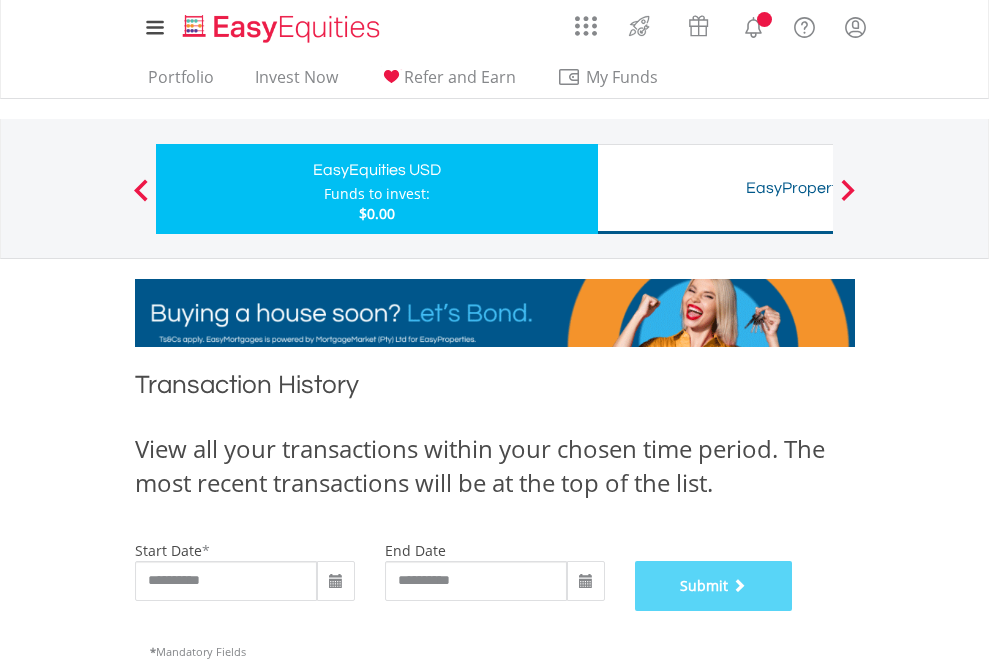 scroll, scrollTop: 811, scrollLeft: 0, axis: vertical 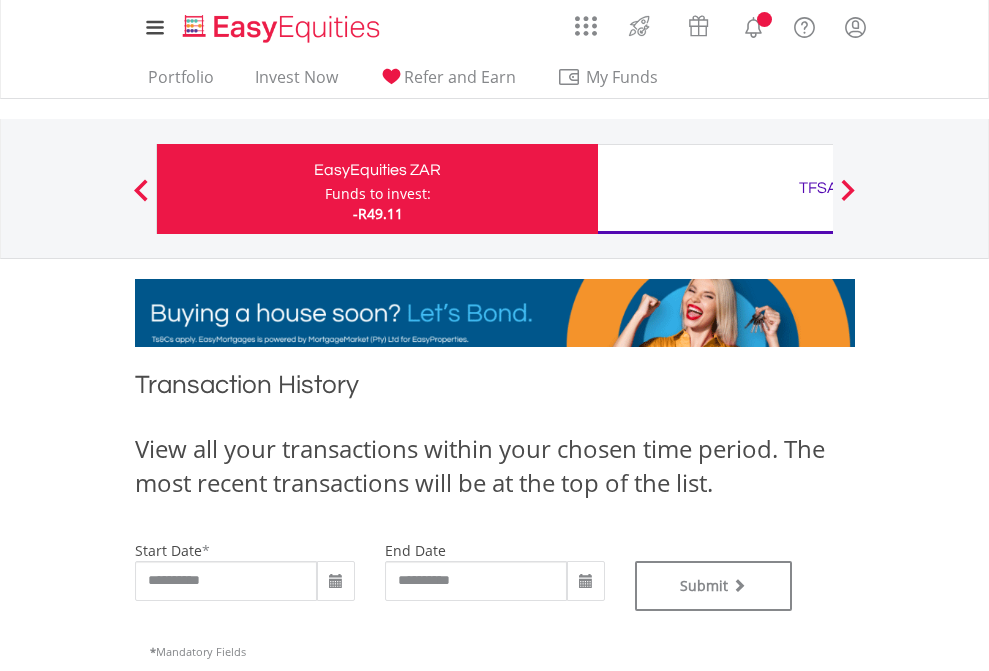 click on "TFSA" at bounding box center [818, 188] 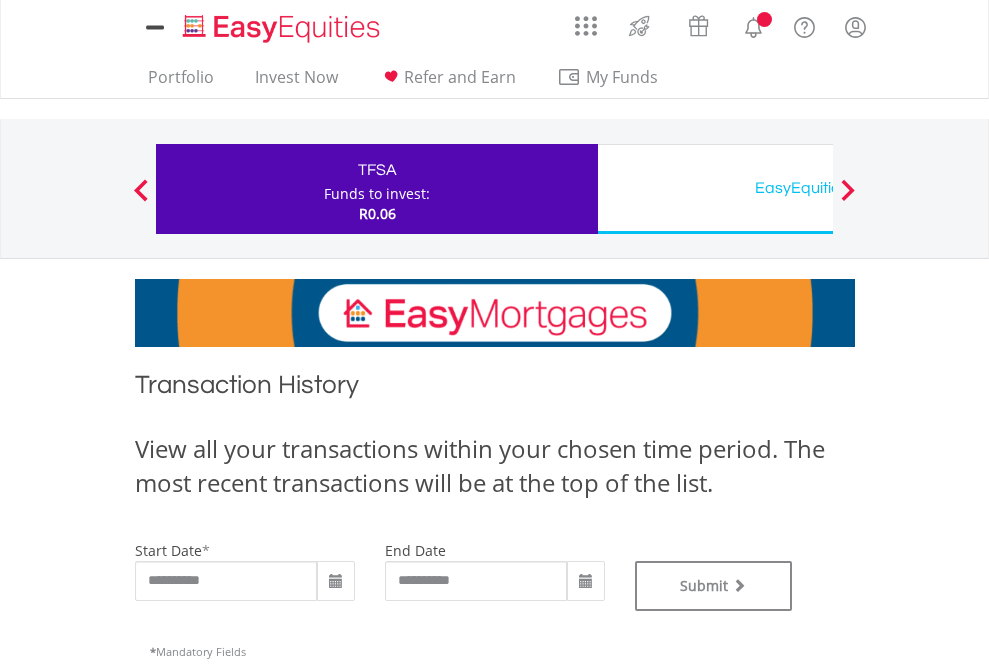 scroll, scrollTop: 0, scrollLeft: 0, axis: both 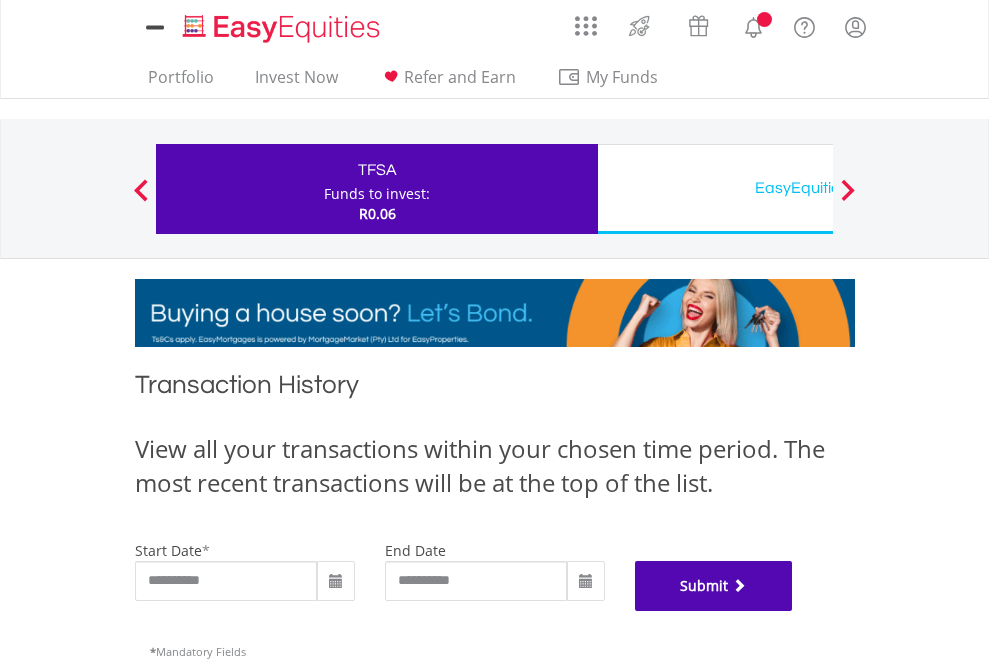 click on "Submit" at bounding box center [714, 586] 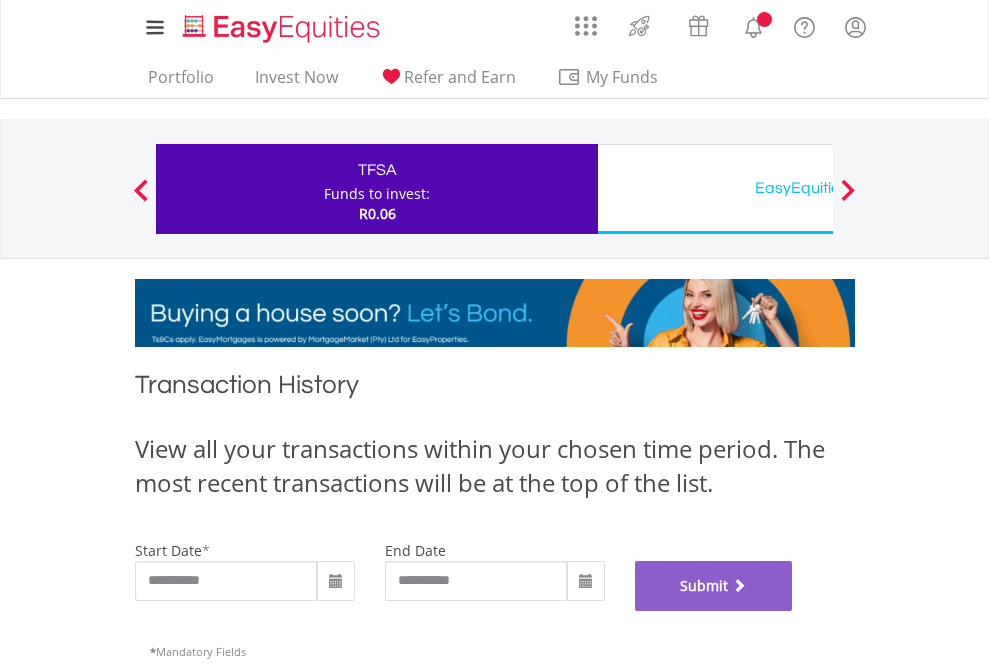 scroll, scrollTop: 811, scrollLeft: 0, axis: vertical 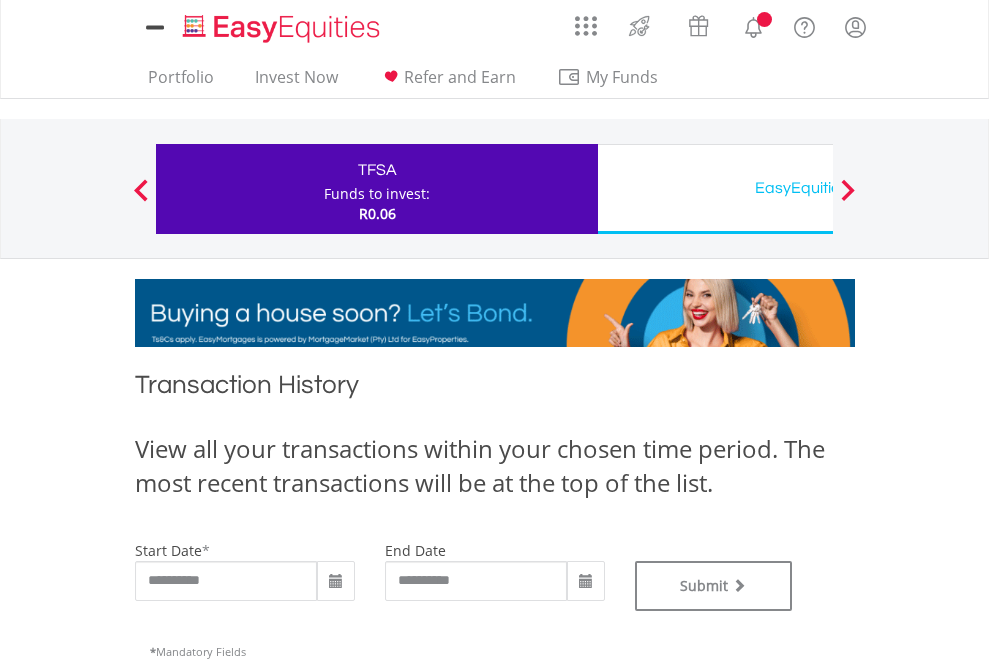 click on "EasyEquities USD" at bounding box center [818, 188] 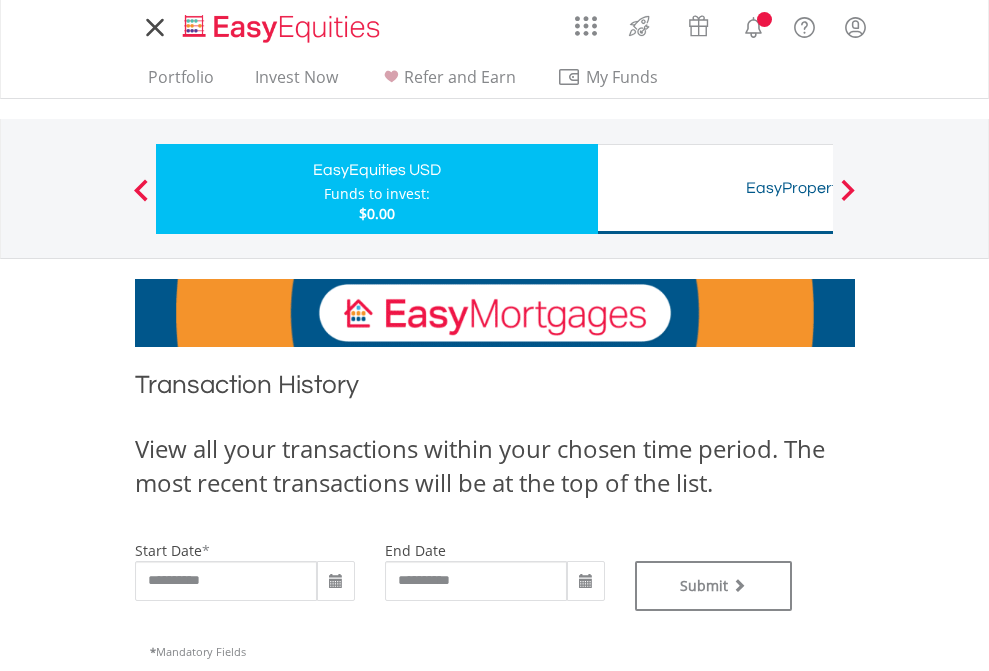 scroll, scrollTop: 0, scrollLeft: 0, axis: both 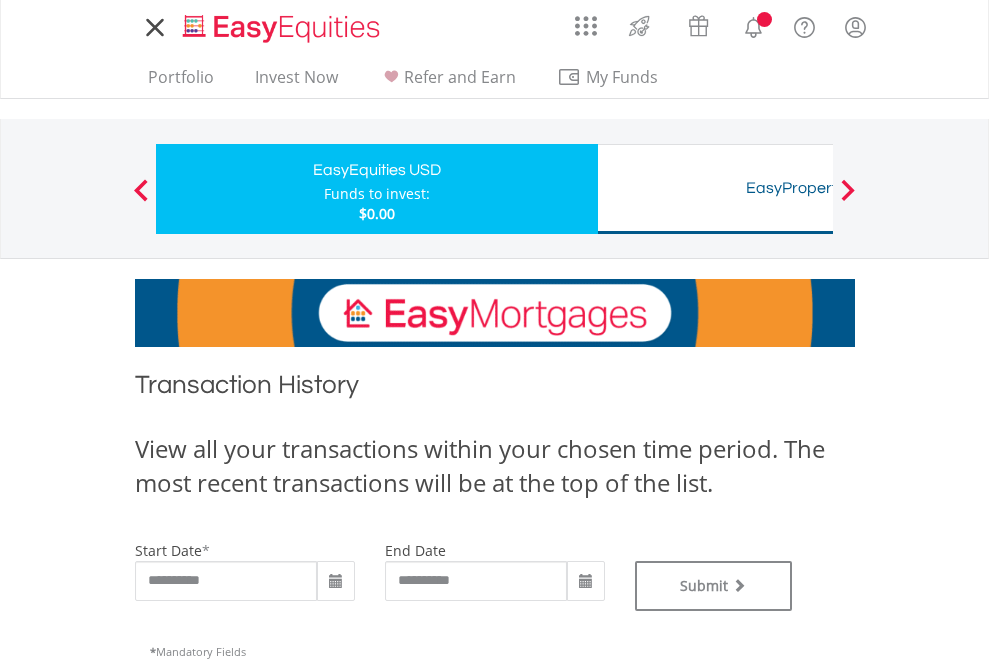 type on "**********" 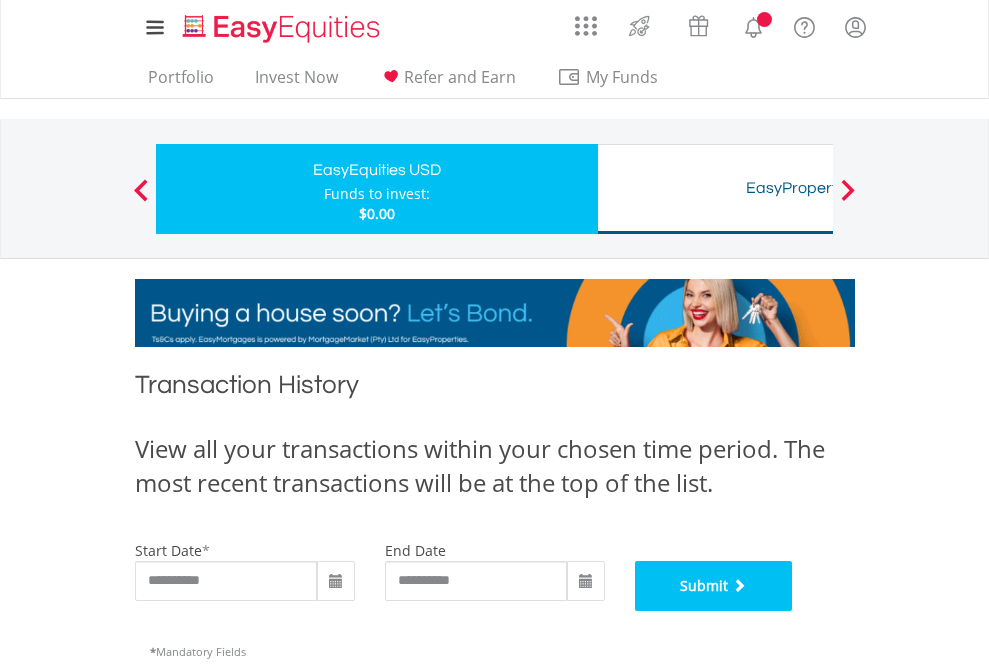 click on "Submit" at bounding box center [714, 586] 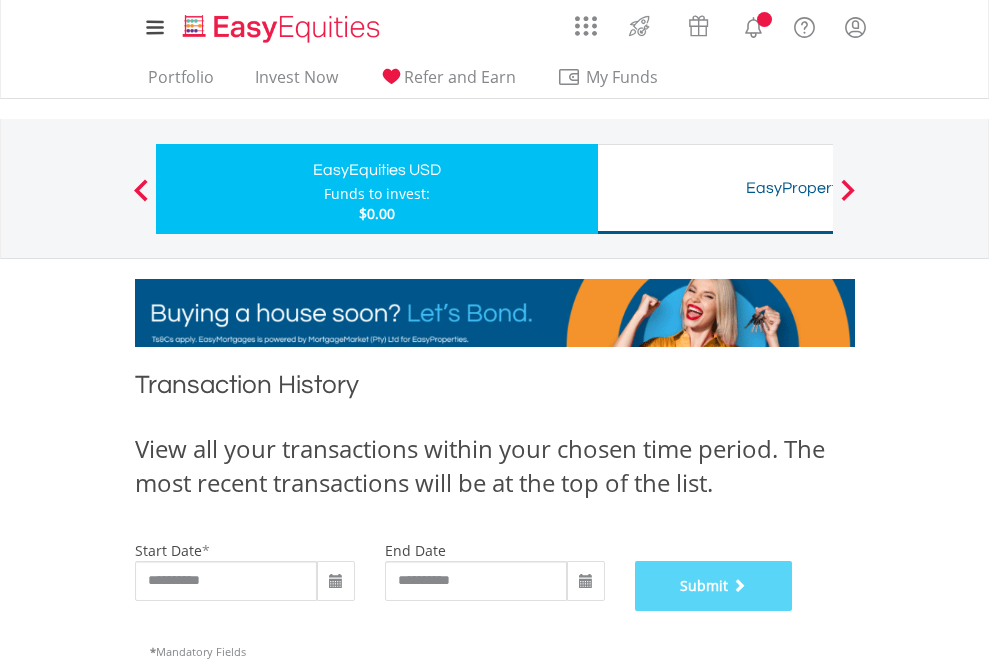 scroll, scrollTop: 811, scrollLeft: 0, axis: vertical 